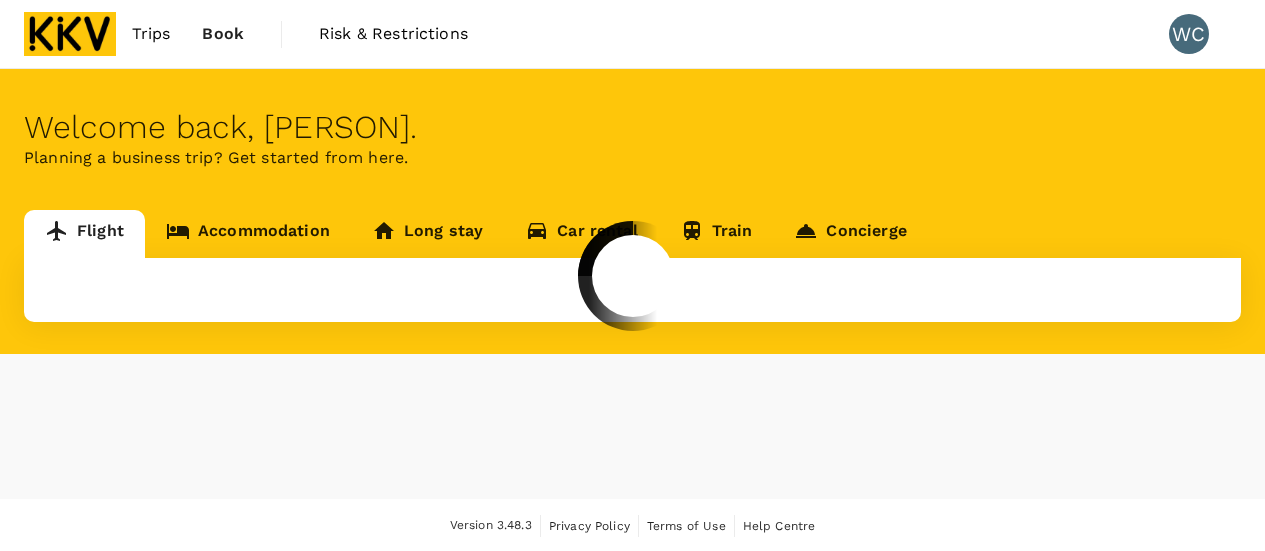 scroll, scrollTop: 0, scrollLeft: 0, axis: both 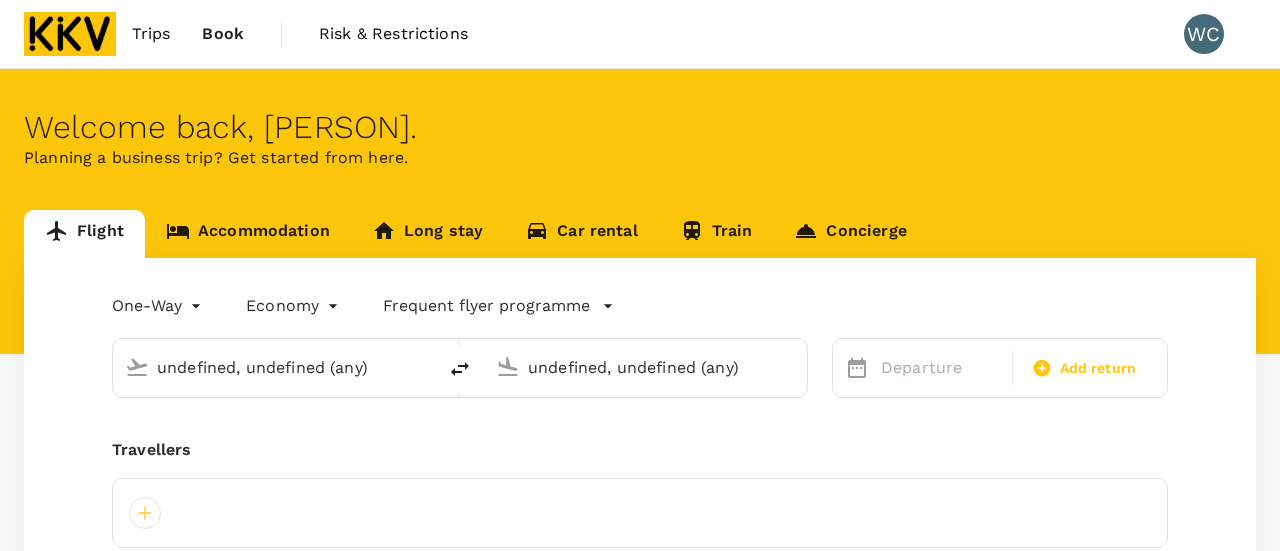 type on "[CITY], [CITY] (any)" 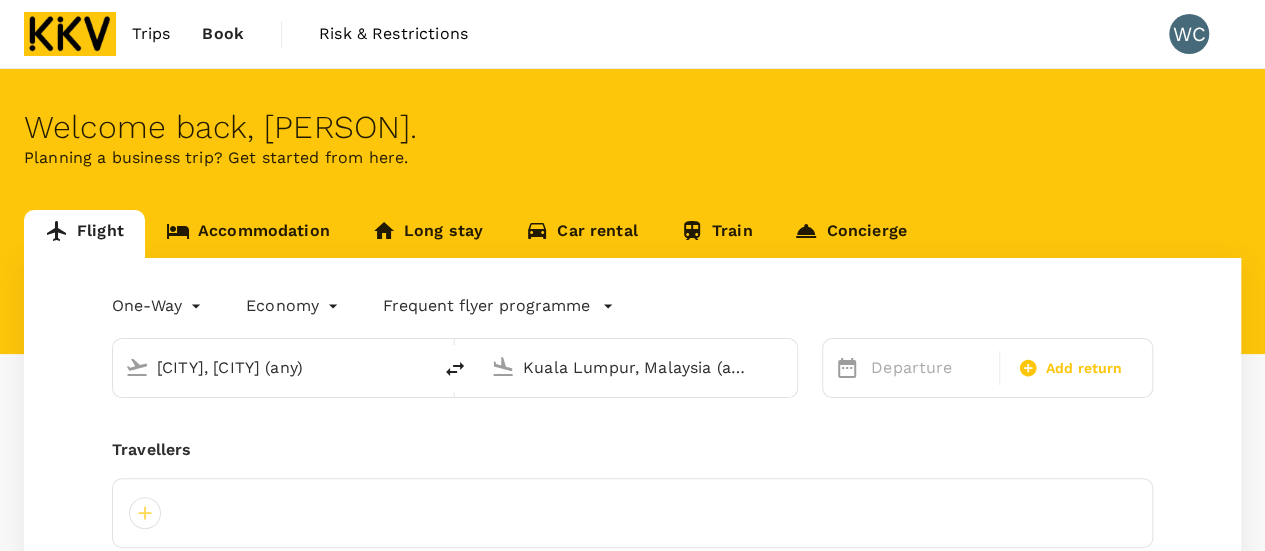 type 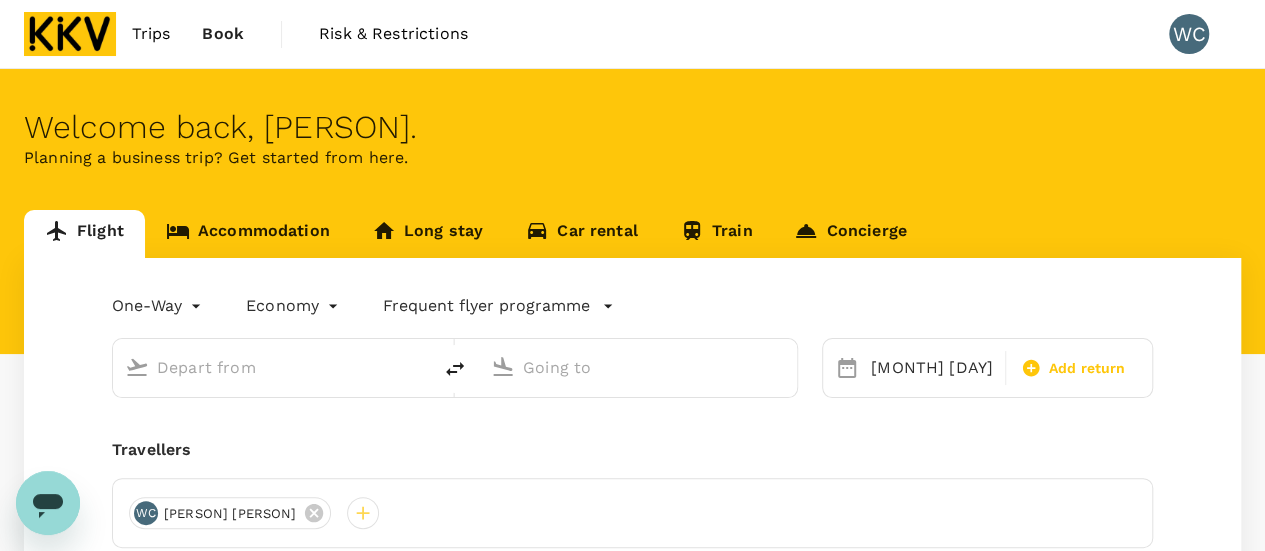 scroll, scrollTop: 0, scrollLeft: 0, axis: both 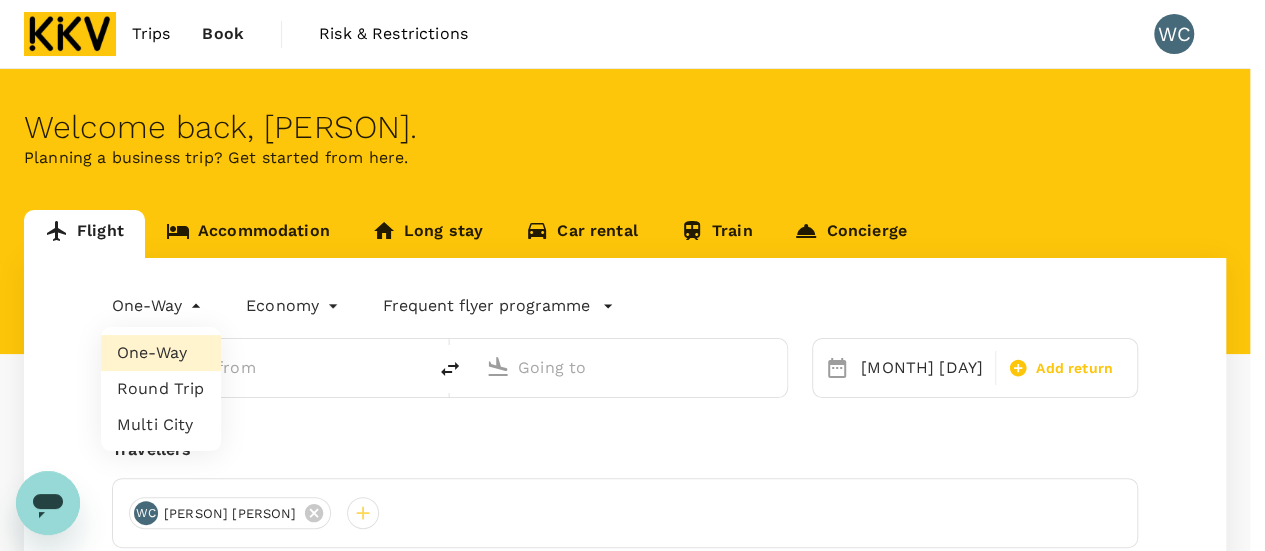 click on "Trips Book Risk & Restrictions WC Welcome back , [PERSON] . Planning a business trip? Get started from here. Flight Accommodation Long stay Car rental Train Concierge One-Way oneway Economy economy Frequent flyer programme [MONTH] [DAY] Add return Travellers   WC [PERSON] [PERSON] Find flights Version 3.48.3 Privacy Policy Terms of Use Help Centre Frequent flyer programme Add new One-Way Round Trip Multi City" at bounding box center [632, 418] 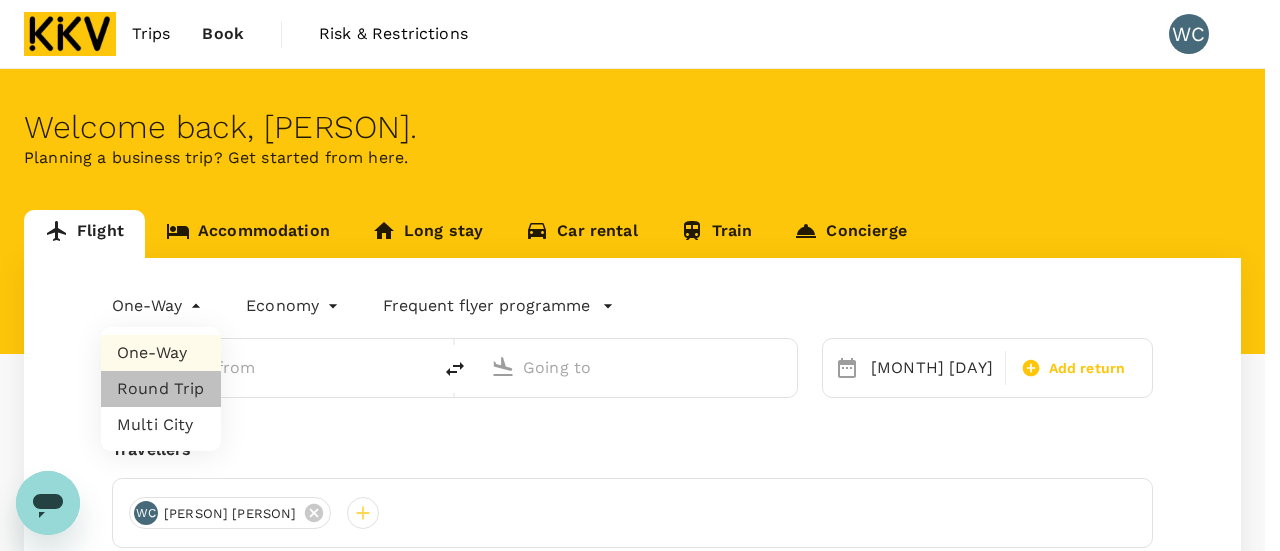 click on "Round Trip" at bounding box center (161, 389) 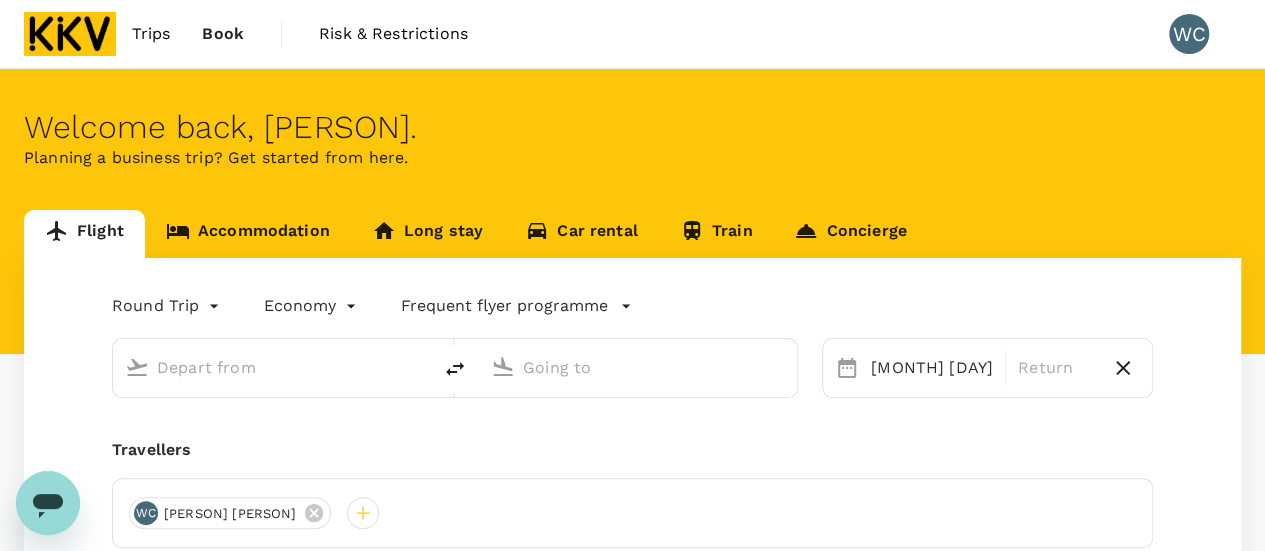 click at bounding box center [273, 367] 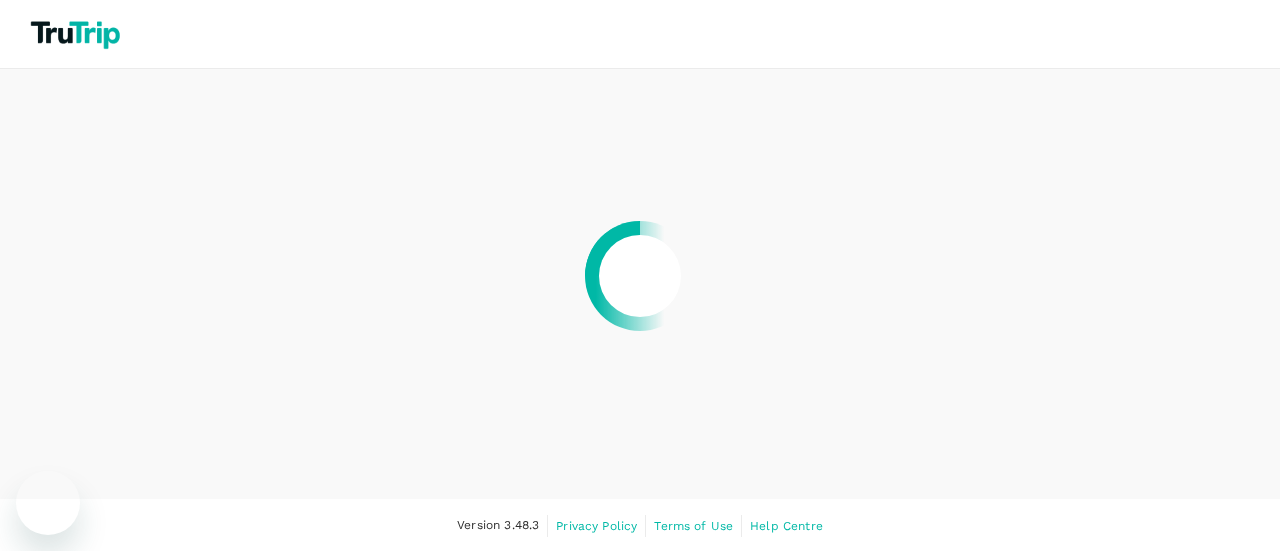 scroll, scrollTop: 0, scrollLeft: 0, axis: both 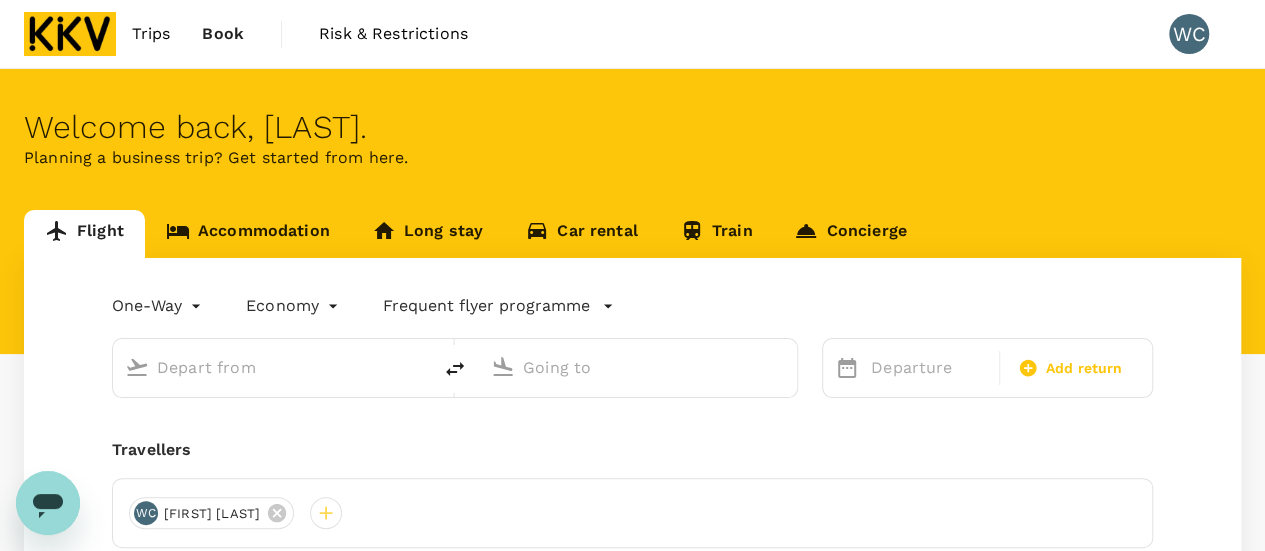 type on "[CITY], [CITY] (any)" 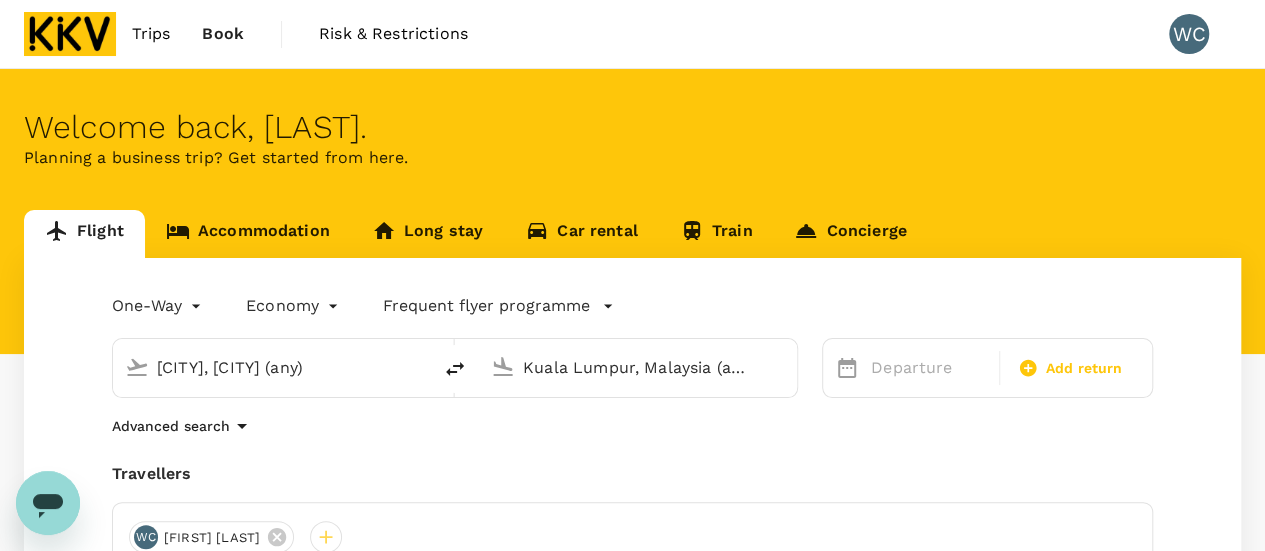 click on "Trips Book Risk & Restrictions WC Welcome back , Wan . Planning a business trip? Get started from here. Flight Accommodation Long stay Car rental Train Concierge One-Way oneway Economy economy Frequent flyer programme Singapore, Singapore (any) Kuala Lumpur, Malaysia (any) Departure Add return Advanced search Travellers   WC Wan Chin Ching Find flights Version 3.48.3 Privacy Policy Terms of Use Help Centre Frequent flyer programme Add new" at bounding box center (632, 430) 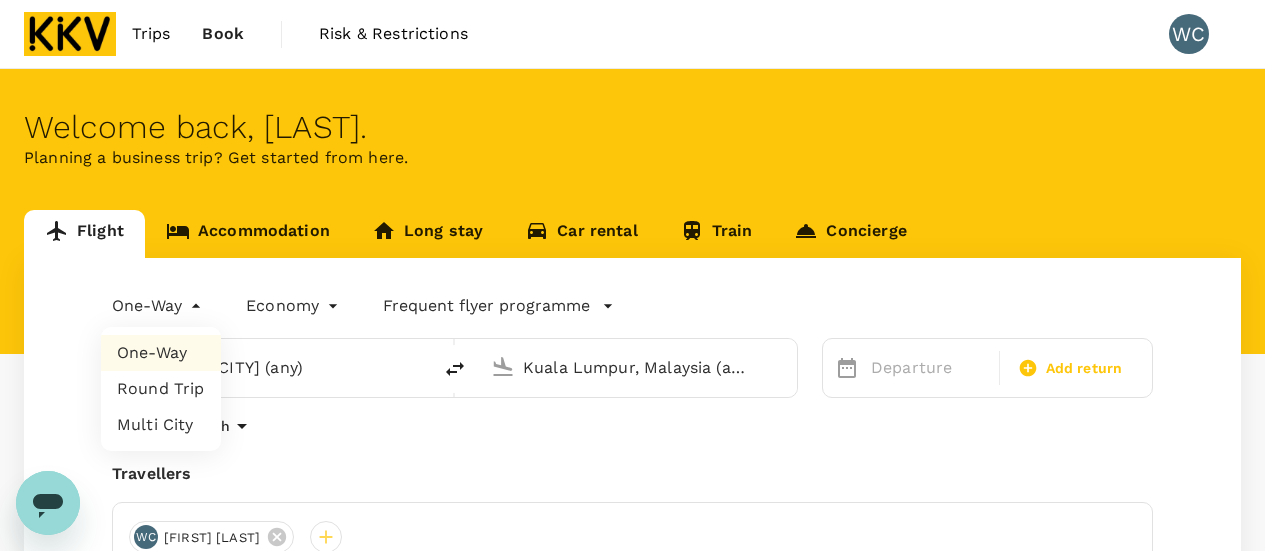 click on "Round Trip" at bounding box center (161, 389) 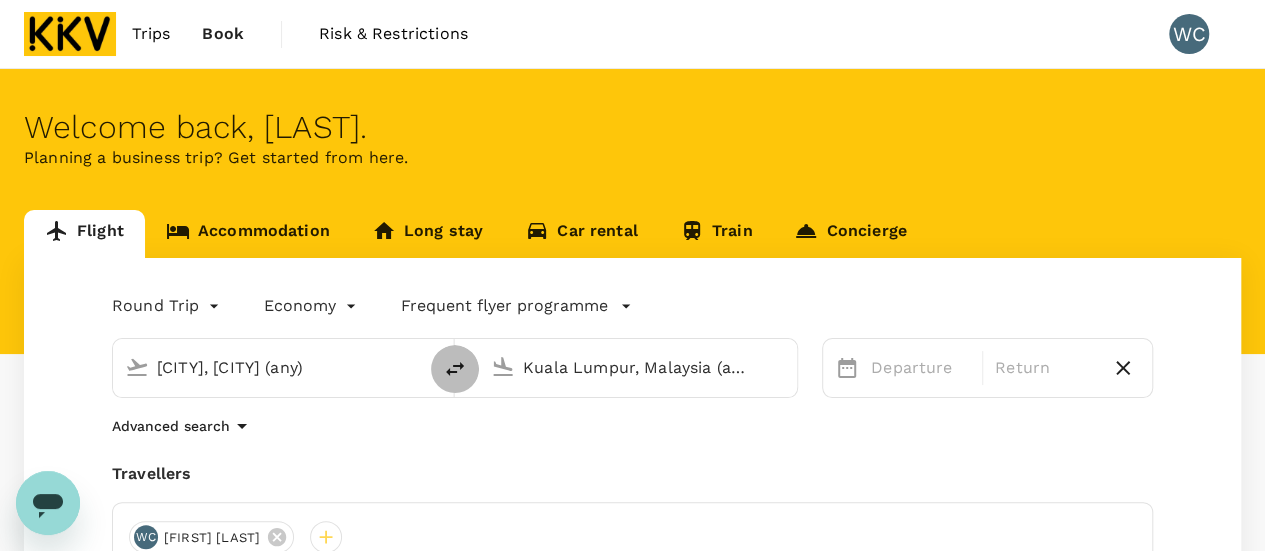 click 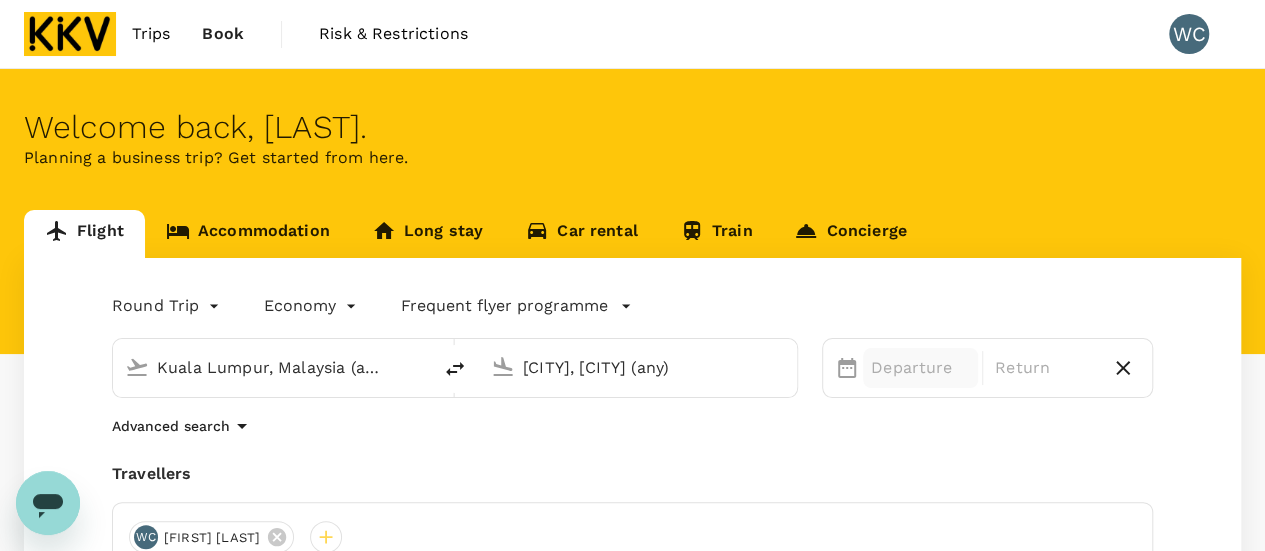 click on "Departure" at bounding box center [920, 368] 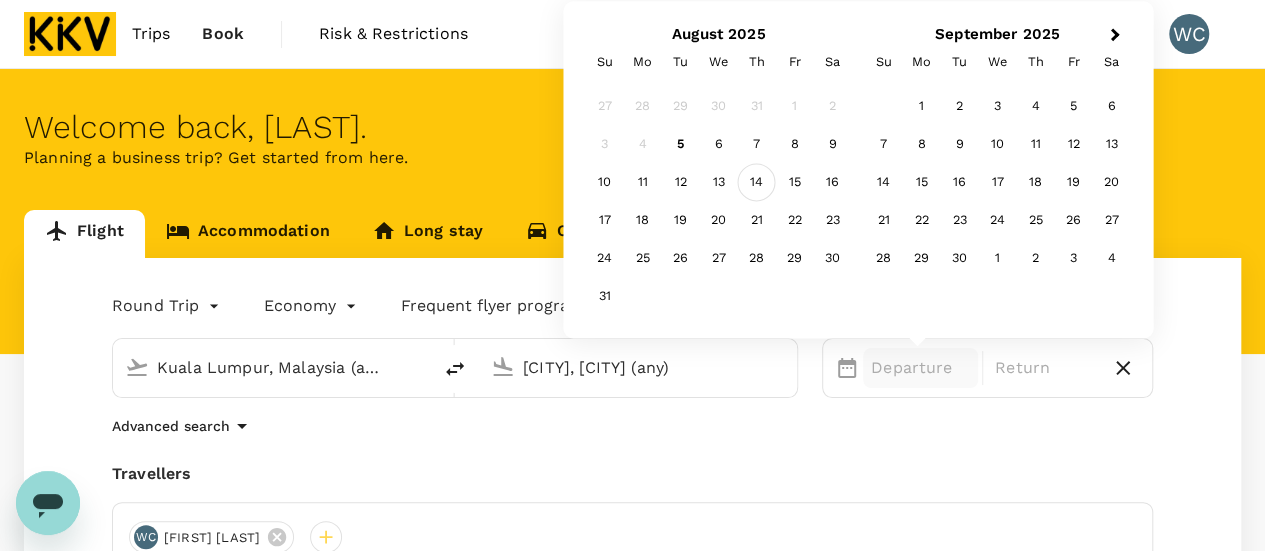 click on "14" at bounding box center [757, 183] 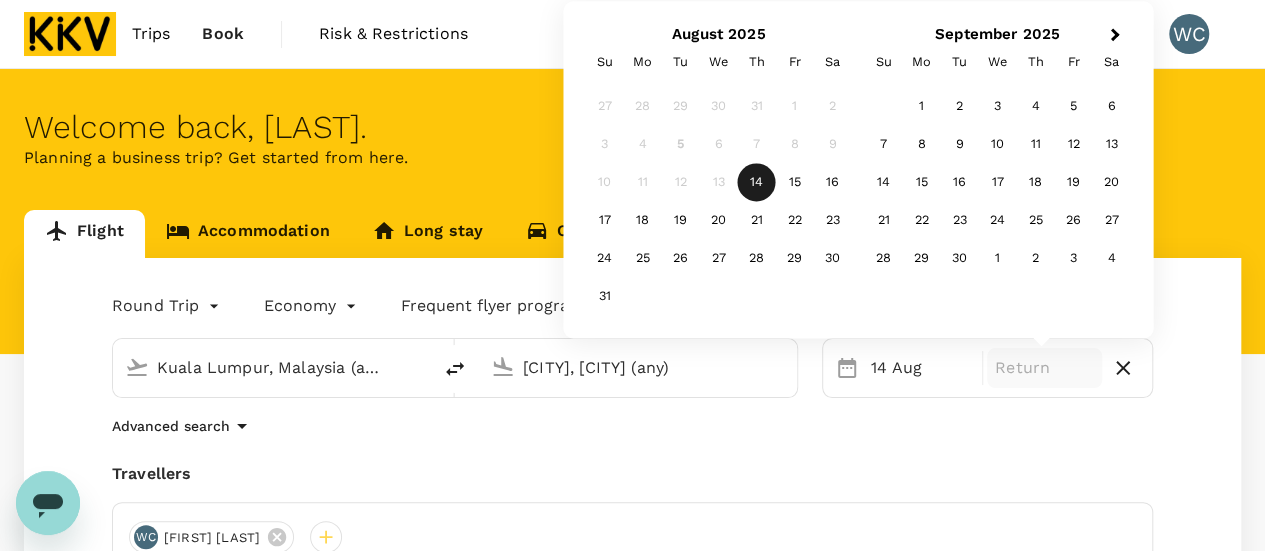 click on "14" at bounding box center (757, 183) 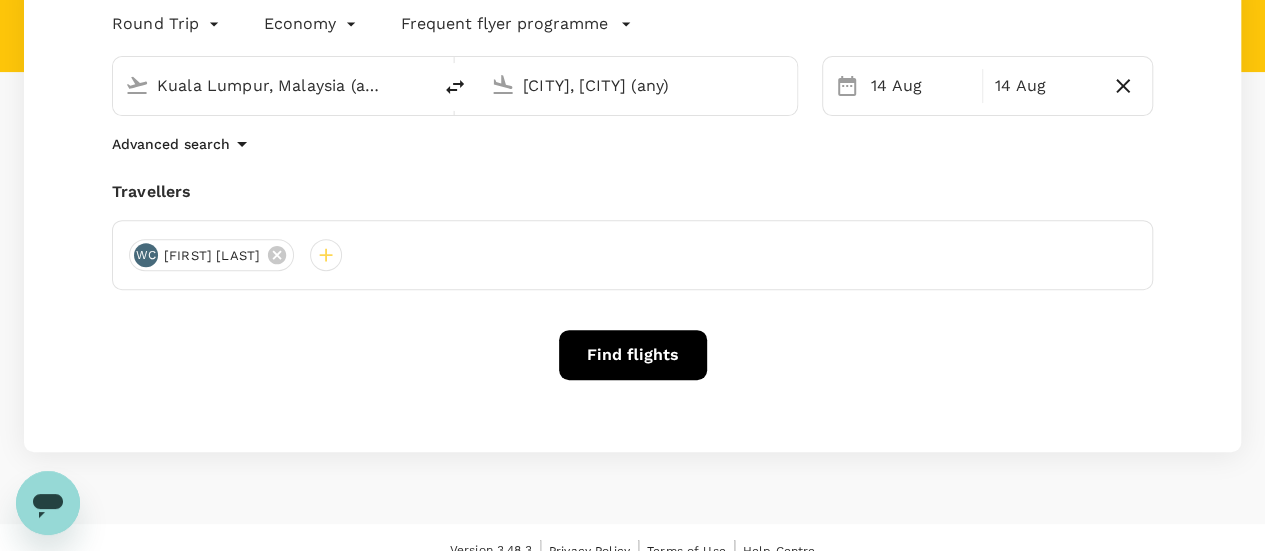 scroll, scrollTop: 300, scrollLeft: 0, axis: vertical 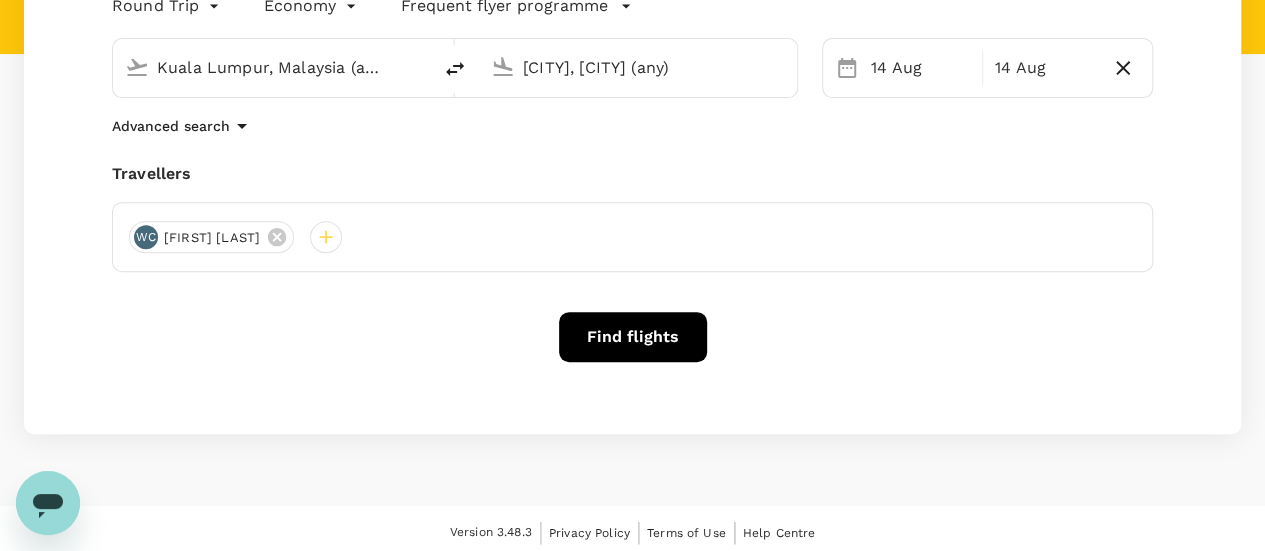 click on "Find flights" at bounding box center (633, 337) 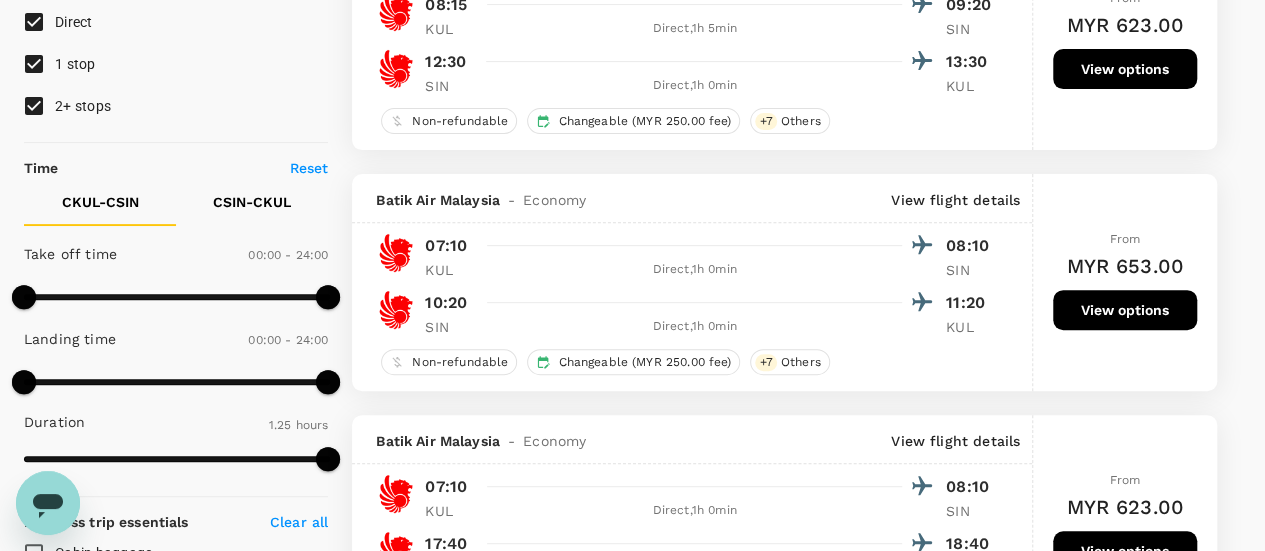 scroll, scrollTop: 0, scrollLeft: 0, axis: both 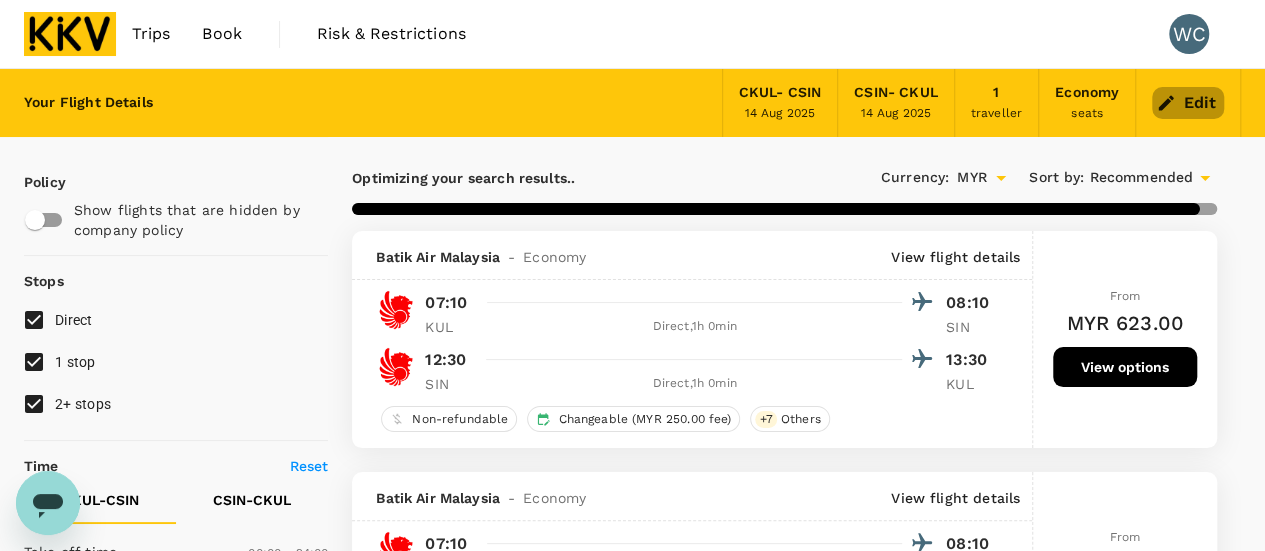 click on "Edit" at bounding box center [1188, 103] 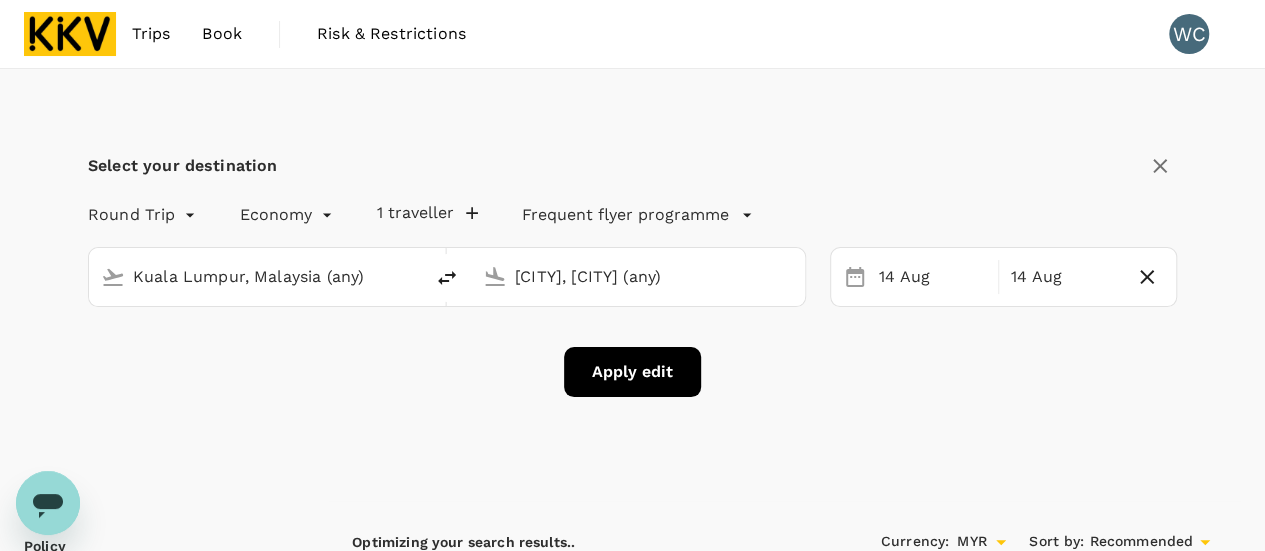 type on "Kuala Lumpur, Malaysia (any)" 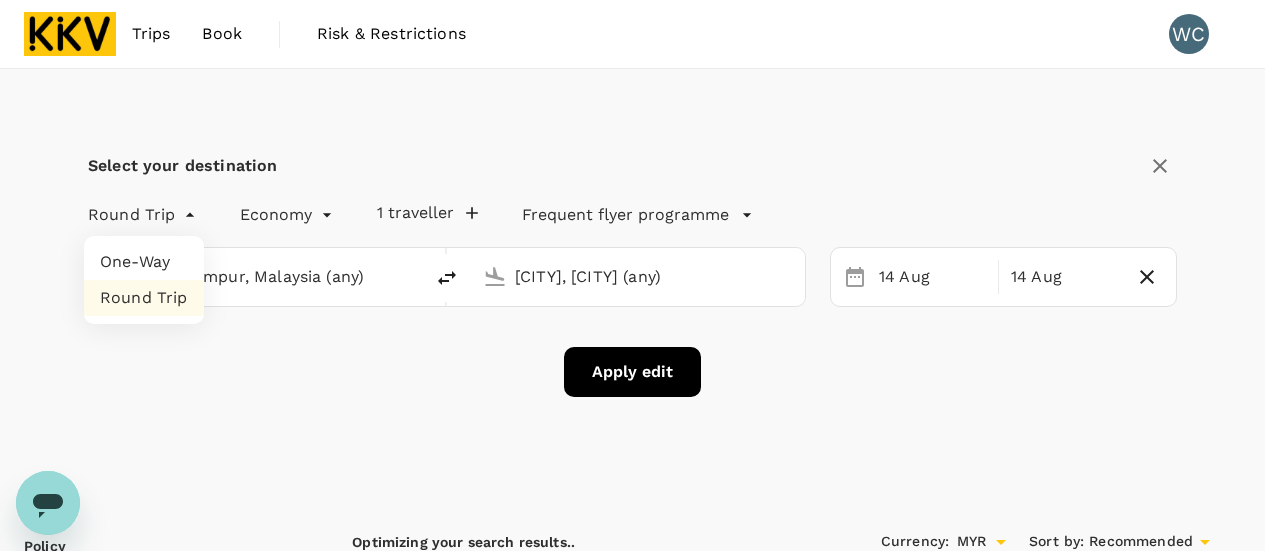 click on "One-Way" at bounding box center [144, 262] 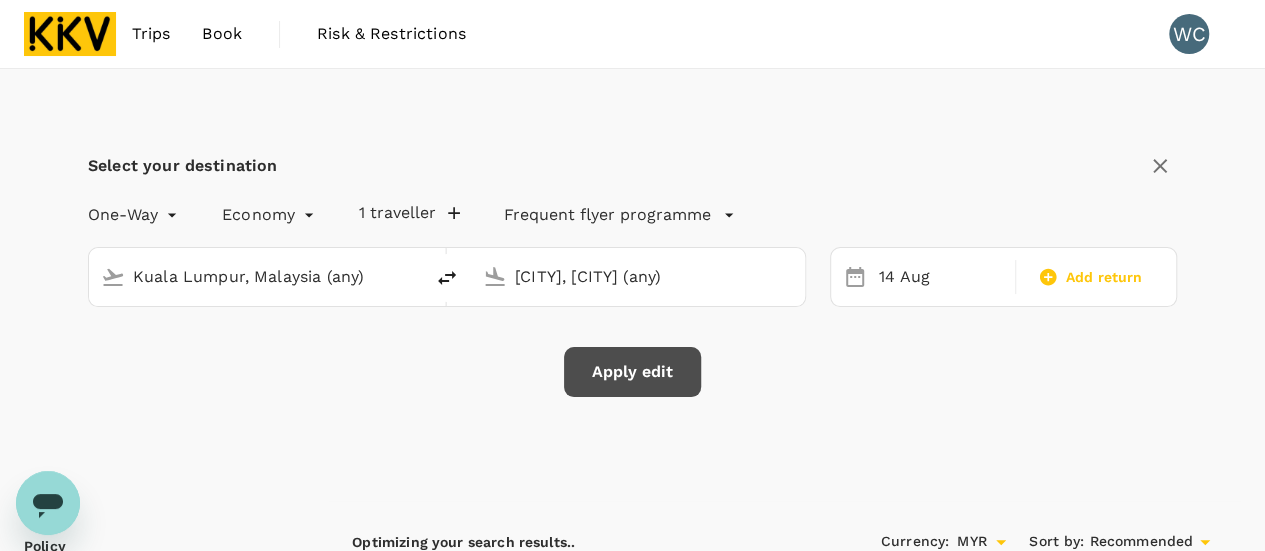 click on "Apply edit" at bounding box center (632, 372) 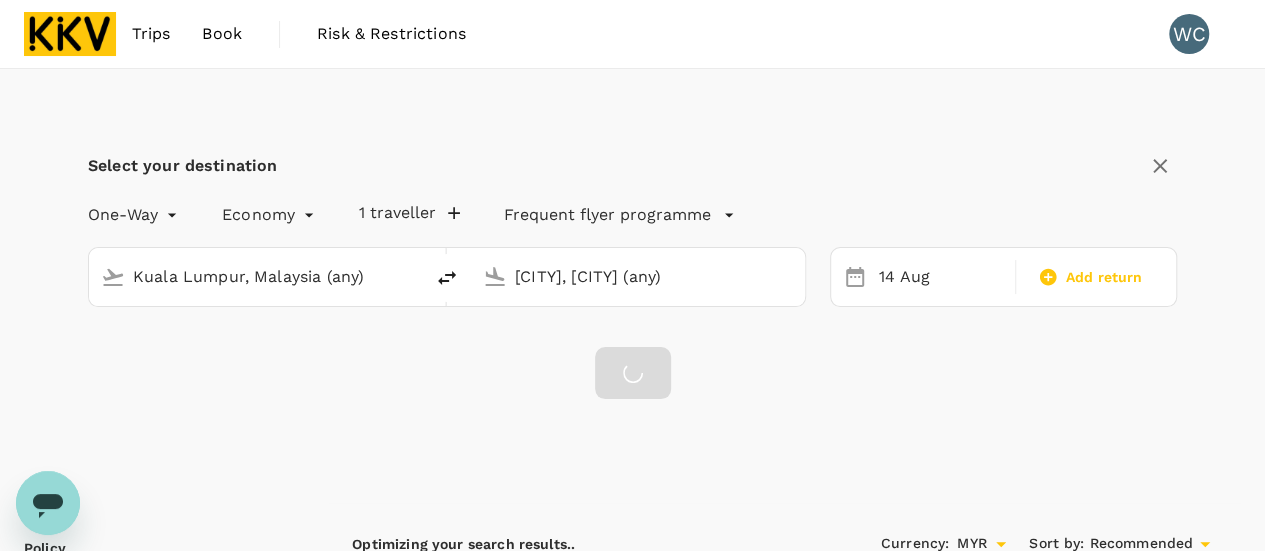 checkbox on "false" 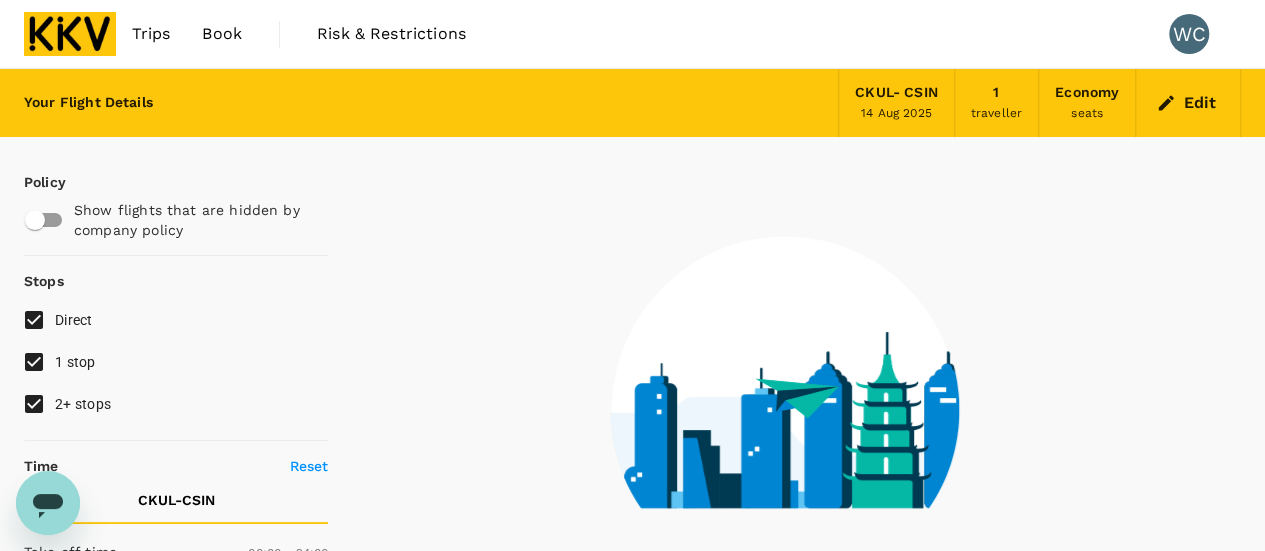 click on "1 stop" at bounding box center (34, 362) 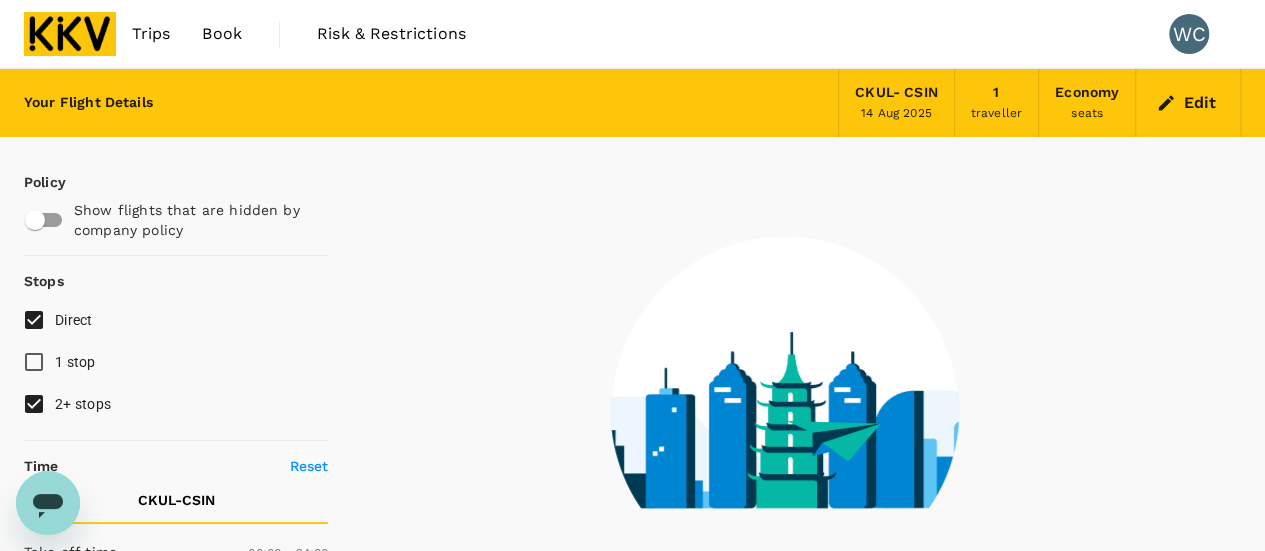 click on "2+ stops" at bounding box center (34, 404) 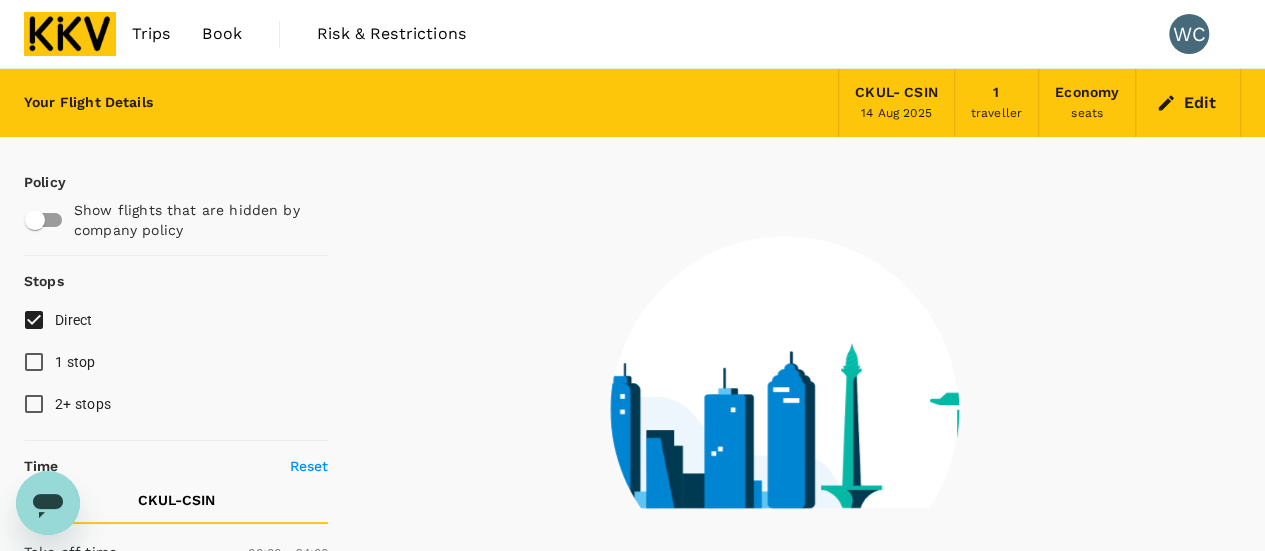 type on "895" 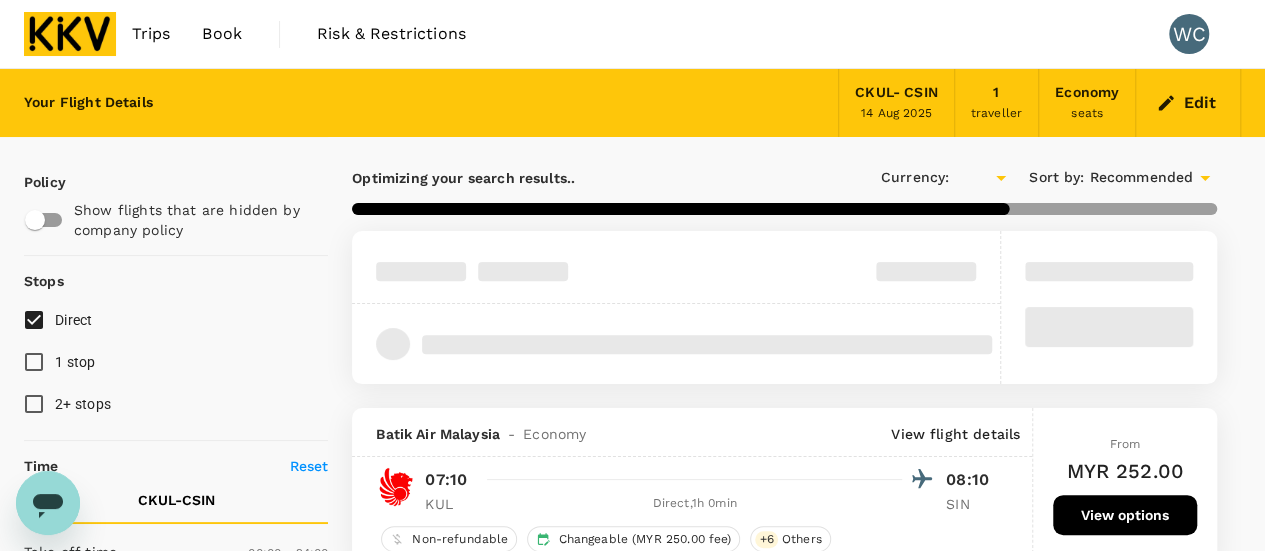 checkbox on "true" 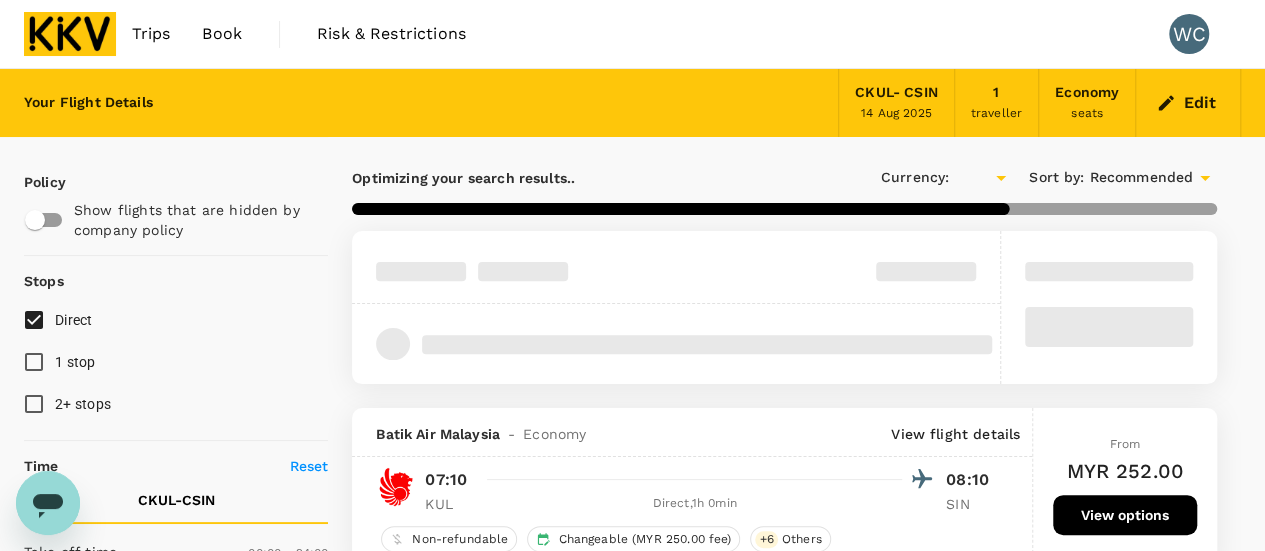 type on "MYR" 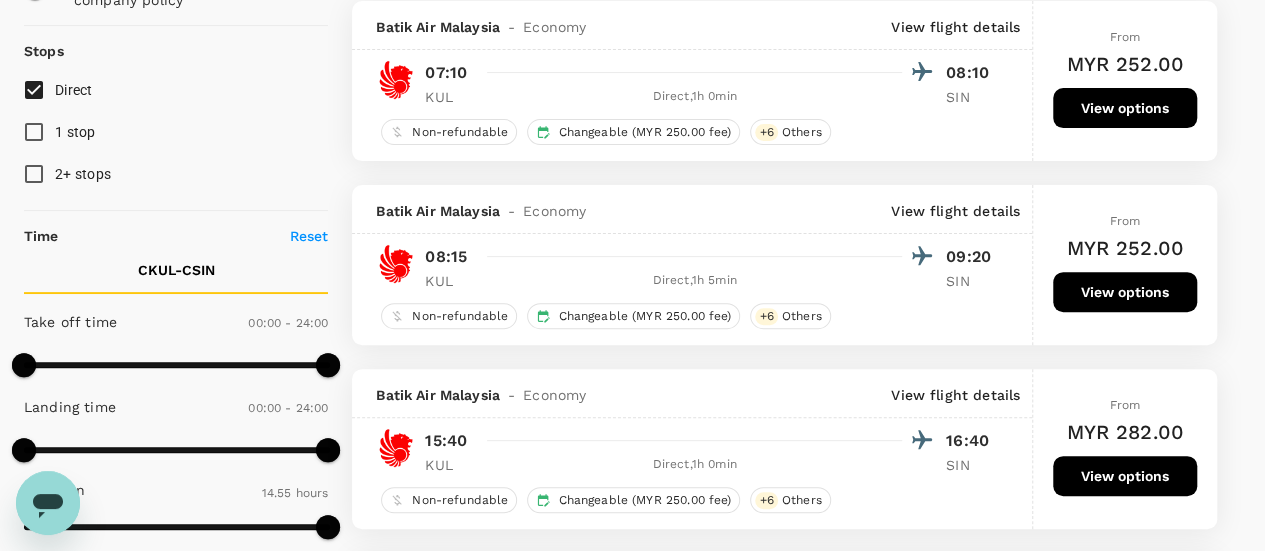 scroll, scrollTop: 200, scrollLeft: 0, axis: vertical 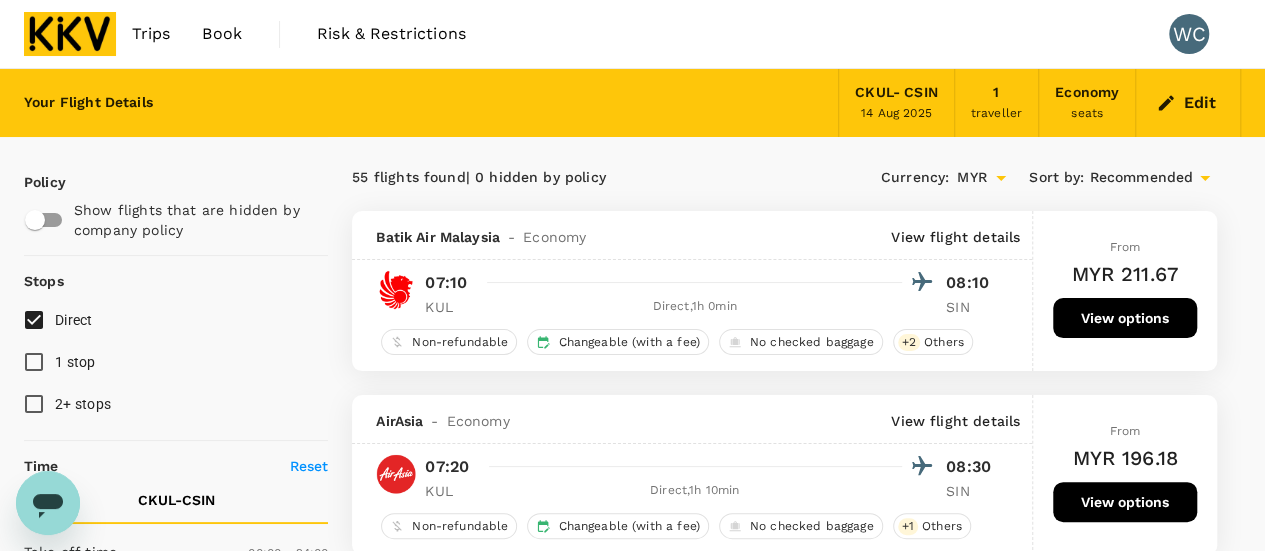click on "Edit" at bounding box center (1188, 103) 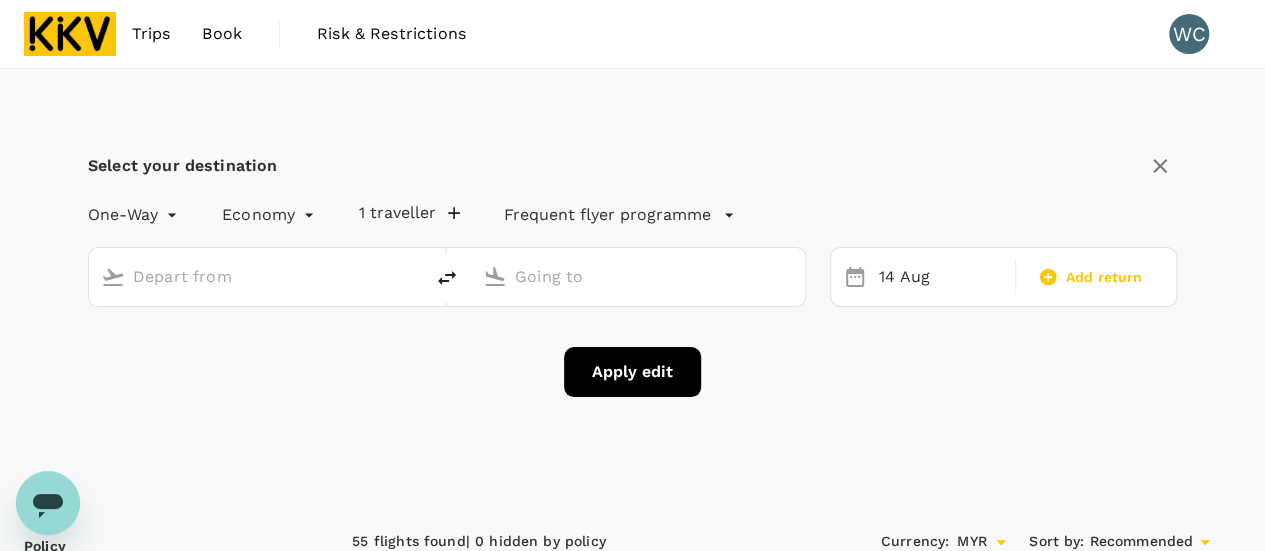 type on "Kuala Lumpur, Malaysia (any)" 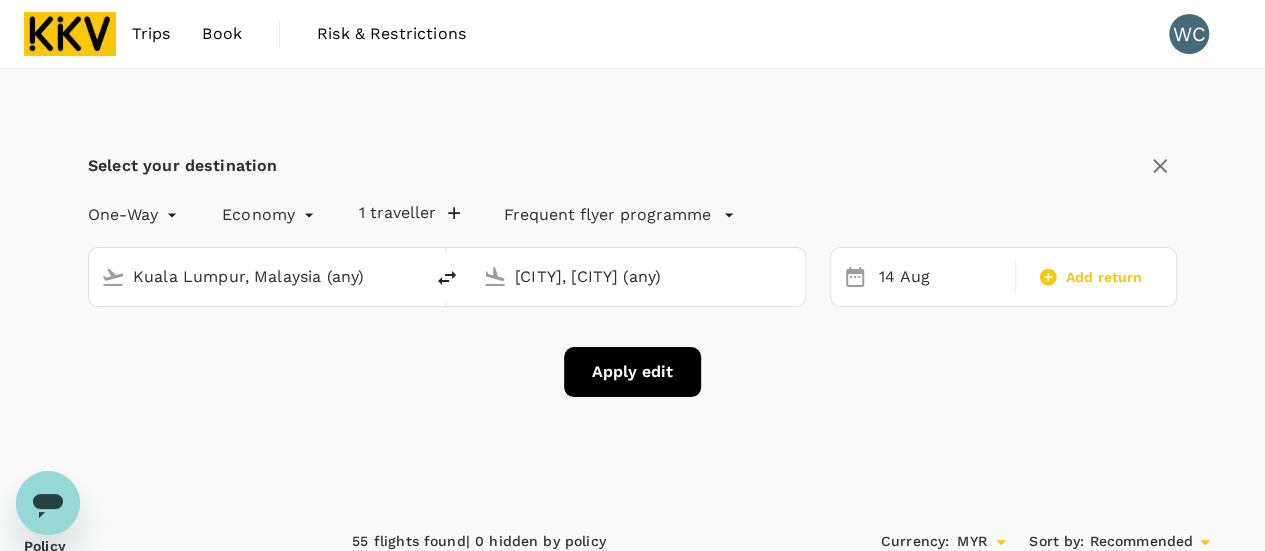 click 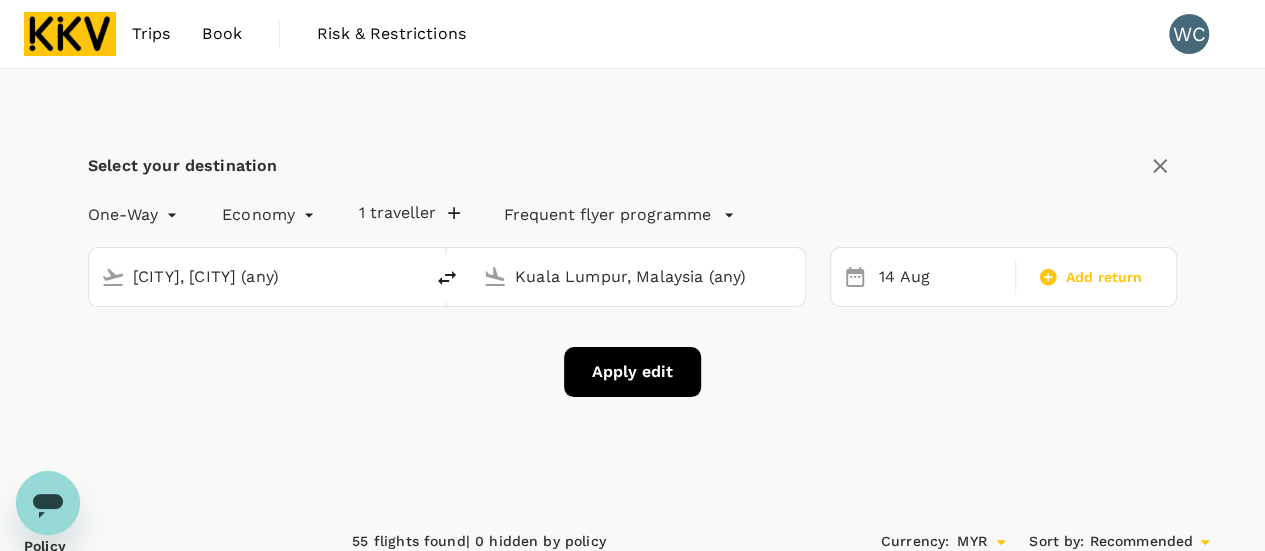 click on "Apply edit" at bounding box center (632, 372) 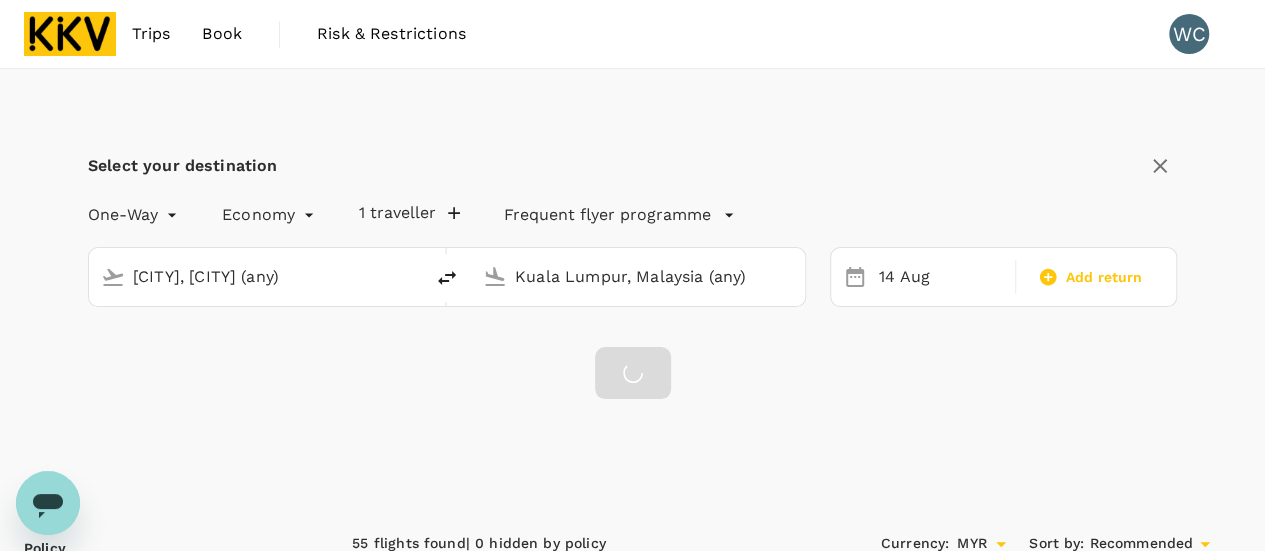 checkbox on "false" 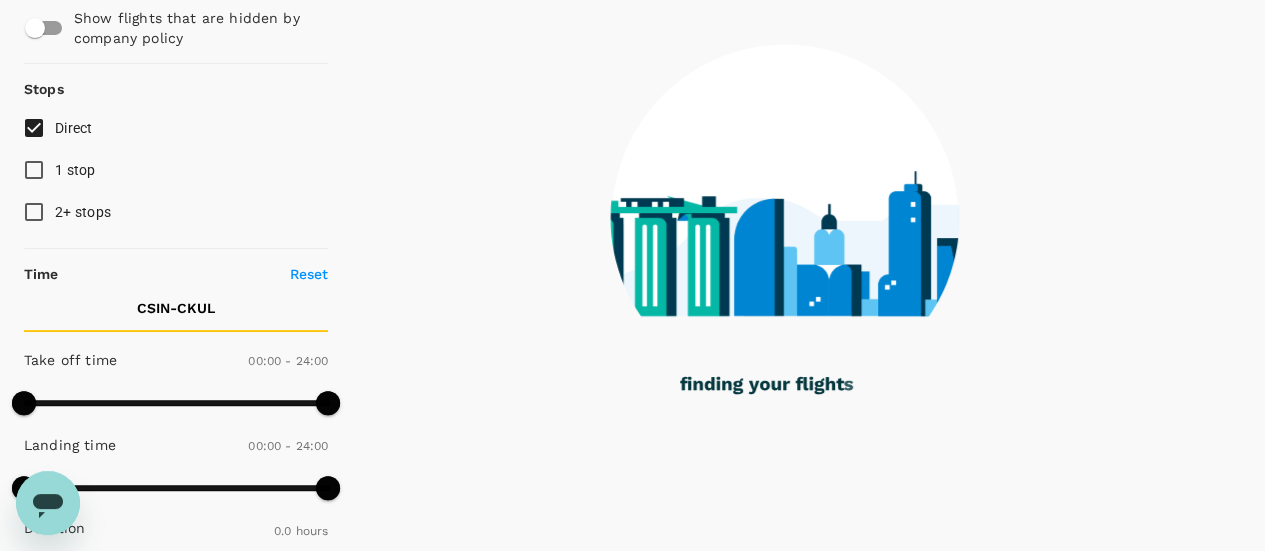 scroll, scrollTop: 200, scrollLeft: 0, axis: vertical 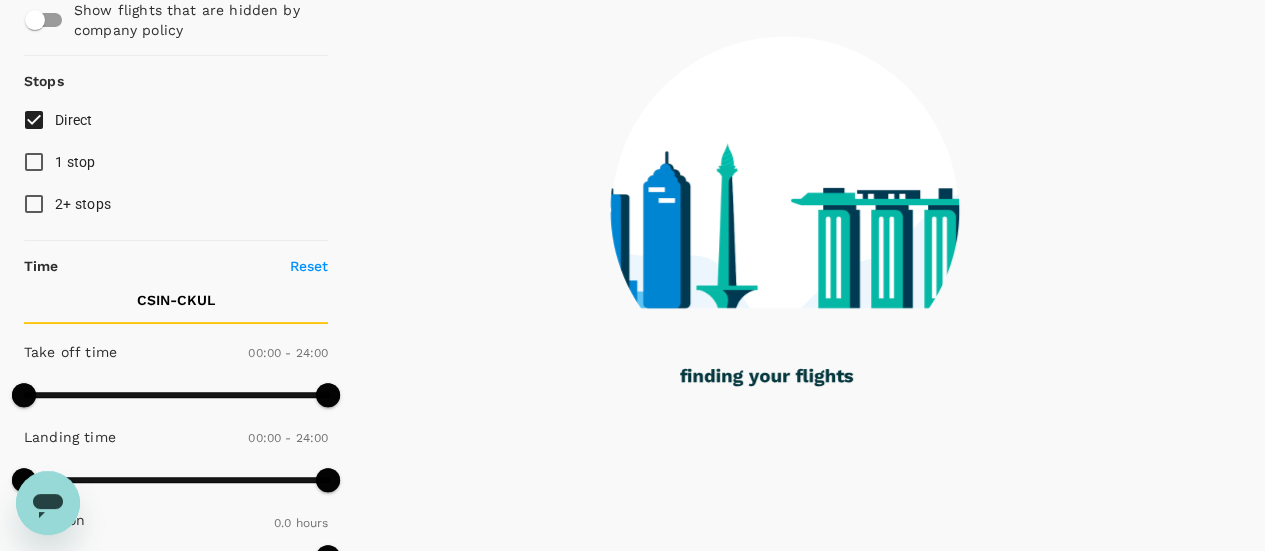 type on "920" 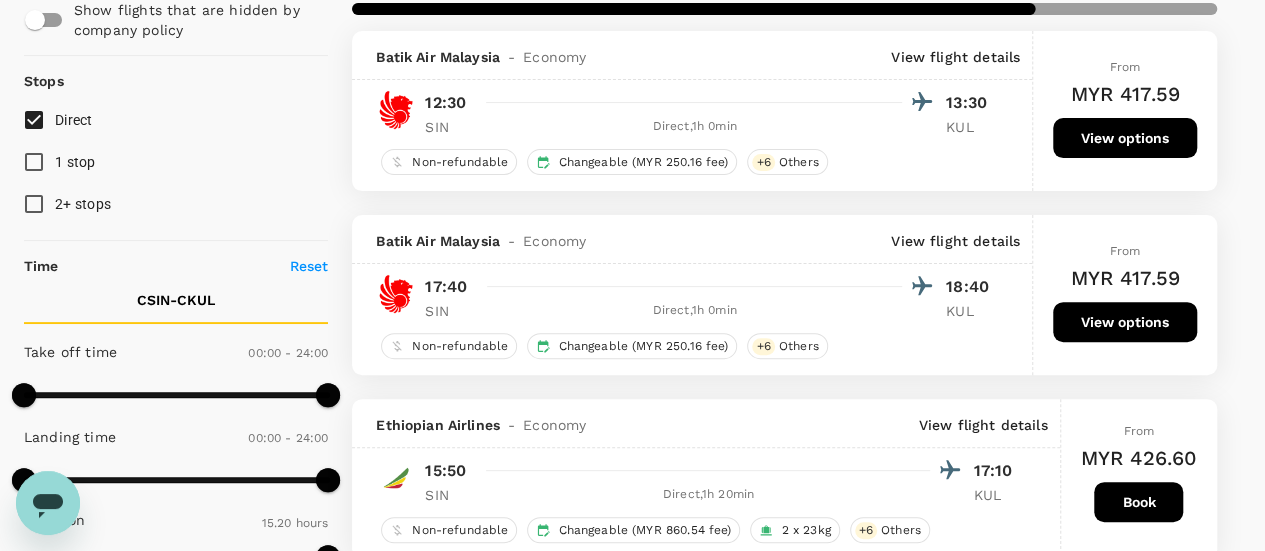 checkbox on "true" 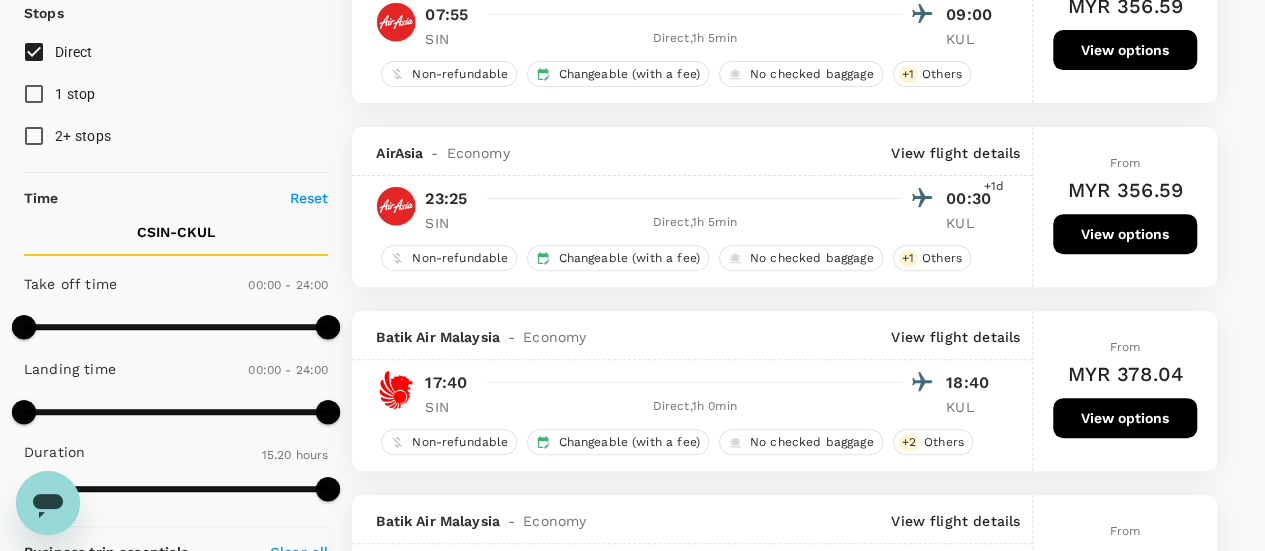scroll, scrollTop: 0, scrollLeft: 0, axis: both 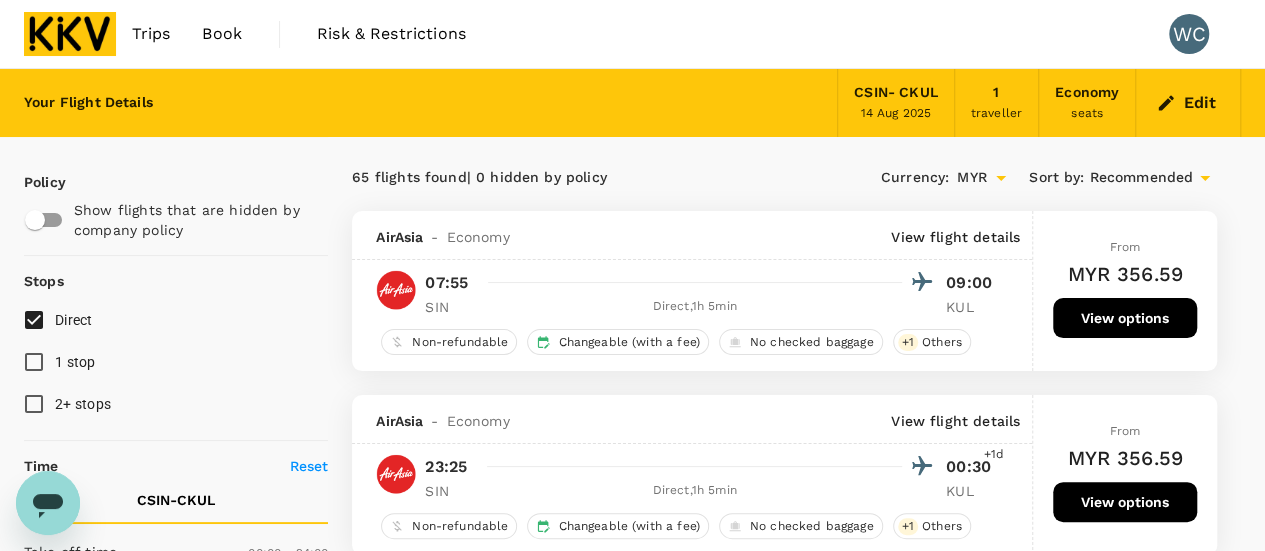 click on "Recommended" at bounding box center (1141, 178) 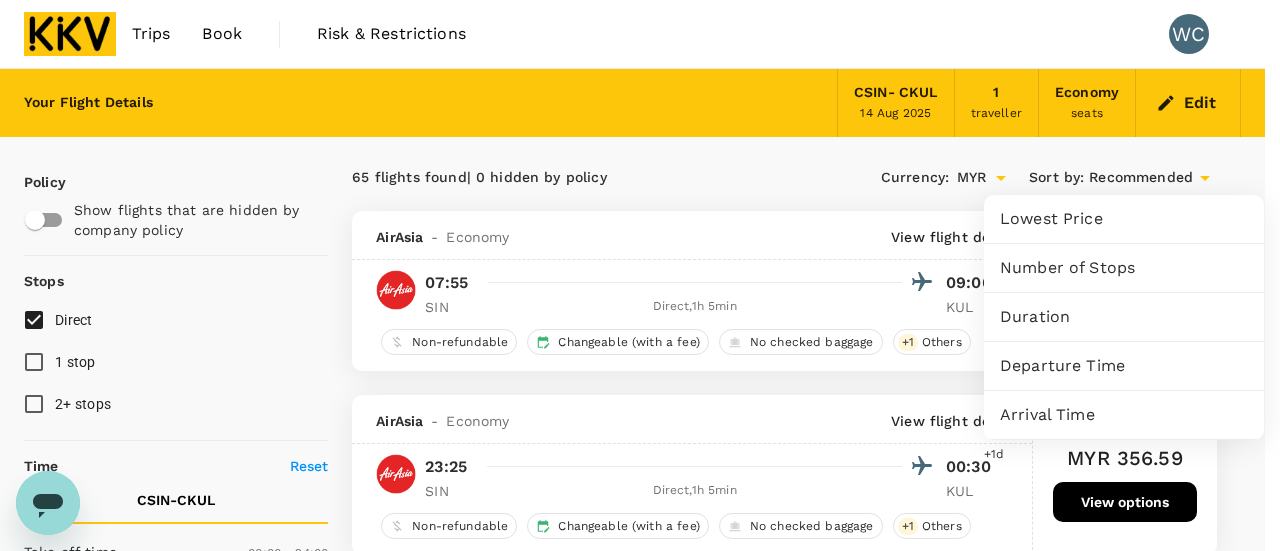 click on "Lowest Price" at bounding box center [1124, 219] 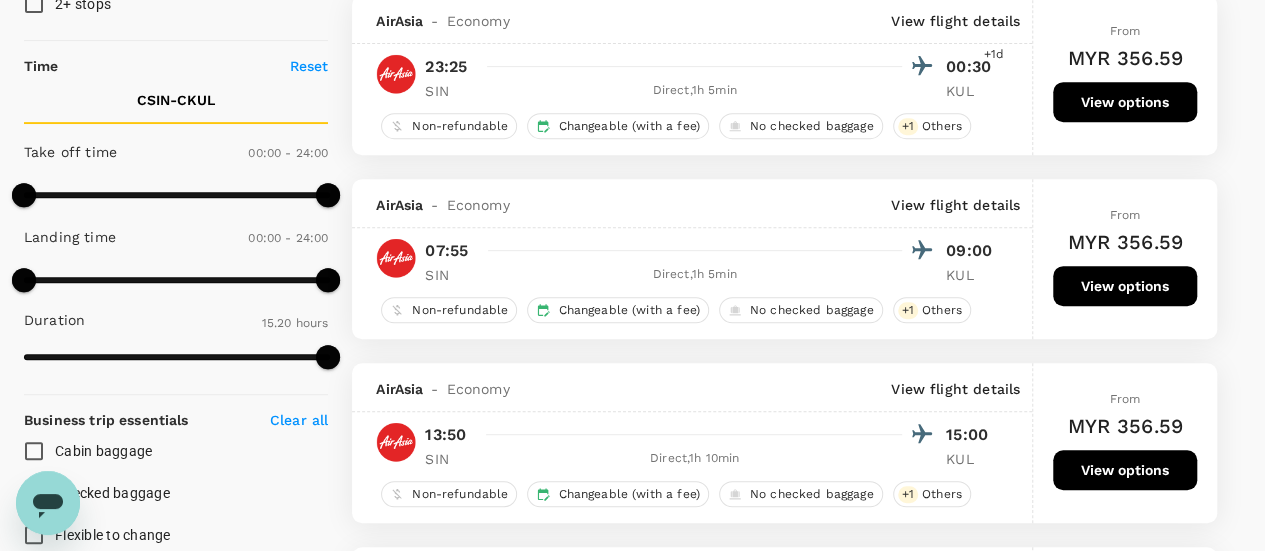 scroll, scrollTop: 0, scrollLeft: 0, axis: both 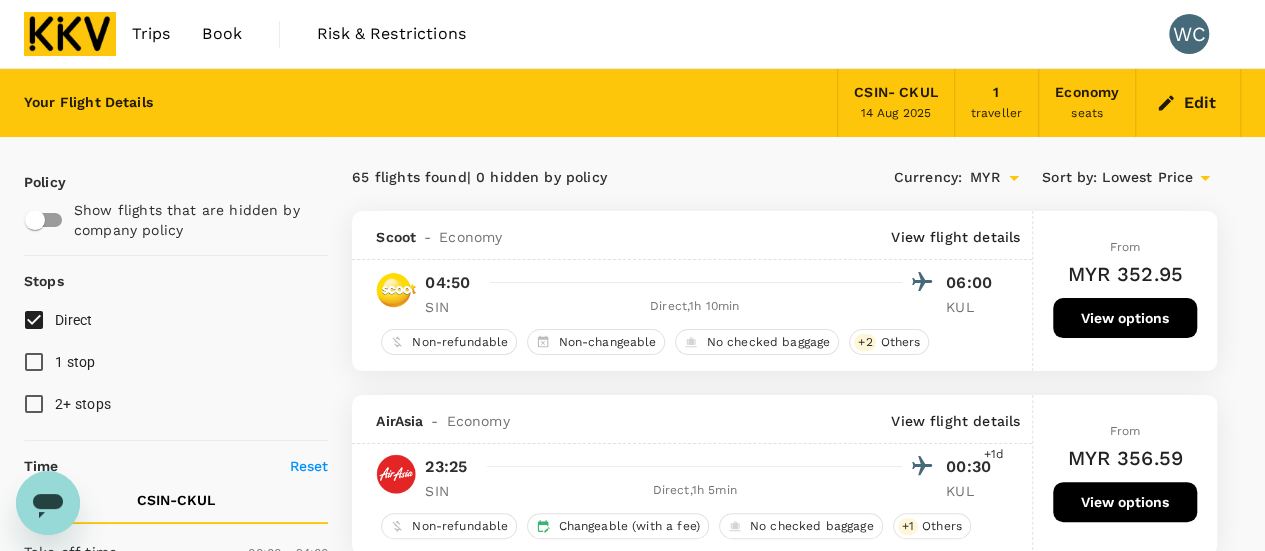 click on "Lowest Price" at bounding box center [1147, 178] 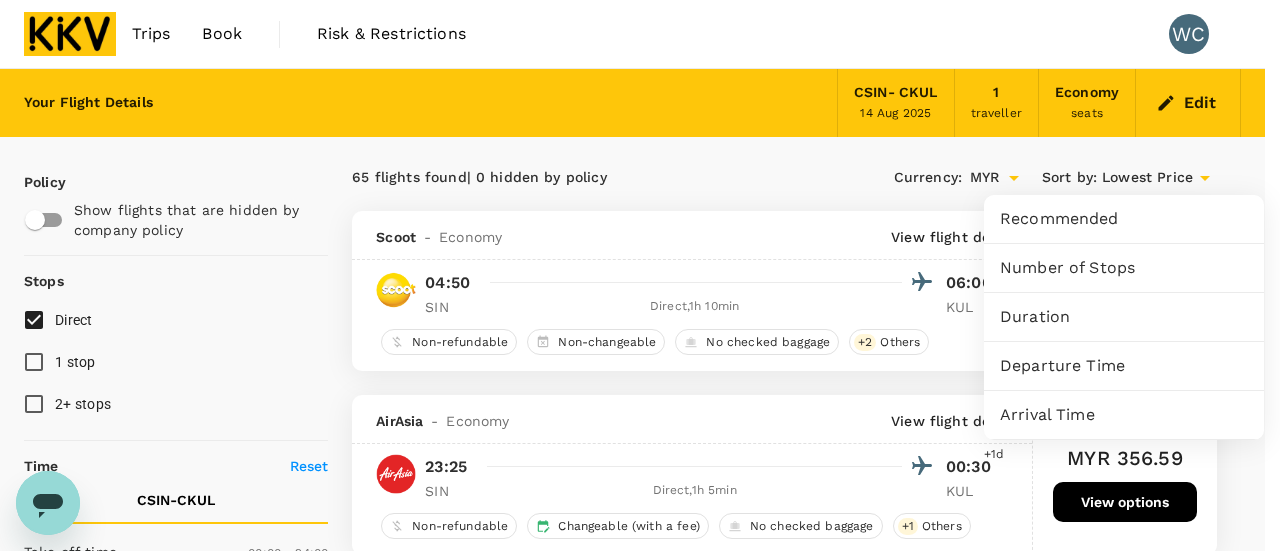 click on "Departure Time" at bounding box center [1124, 366] 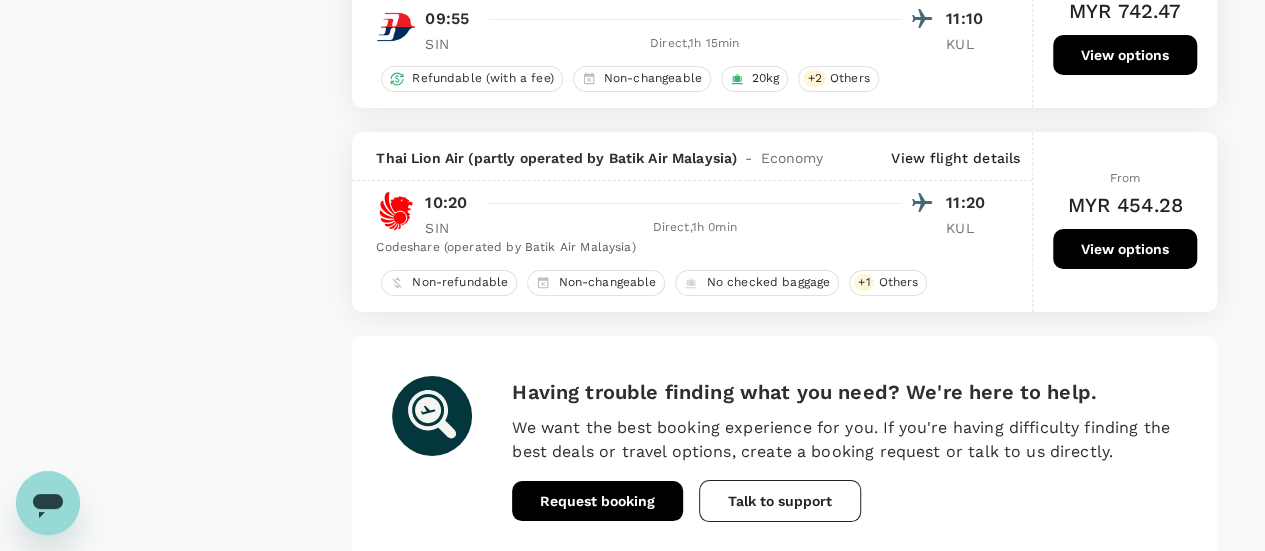 scroll, scrollTop: 3832, scrollLeft: 0, axis: vertical 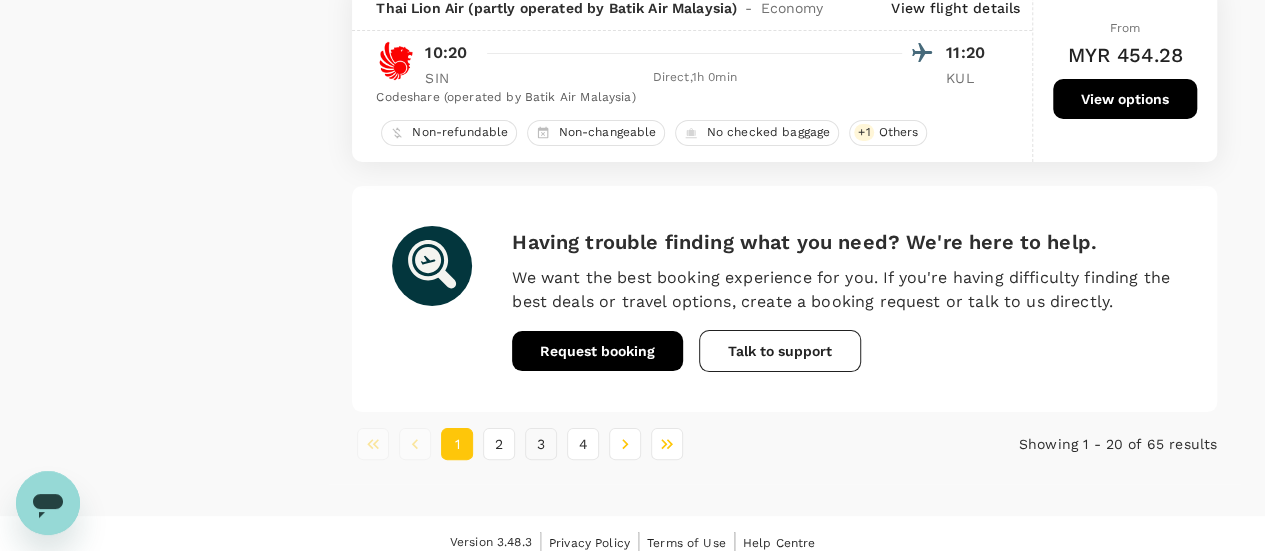 click on "3" at bounding box center (541, 444) 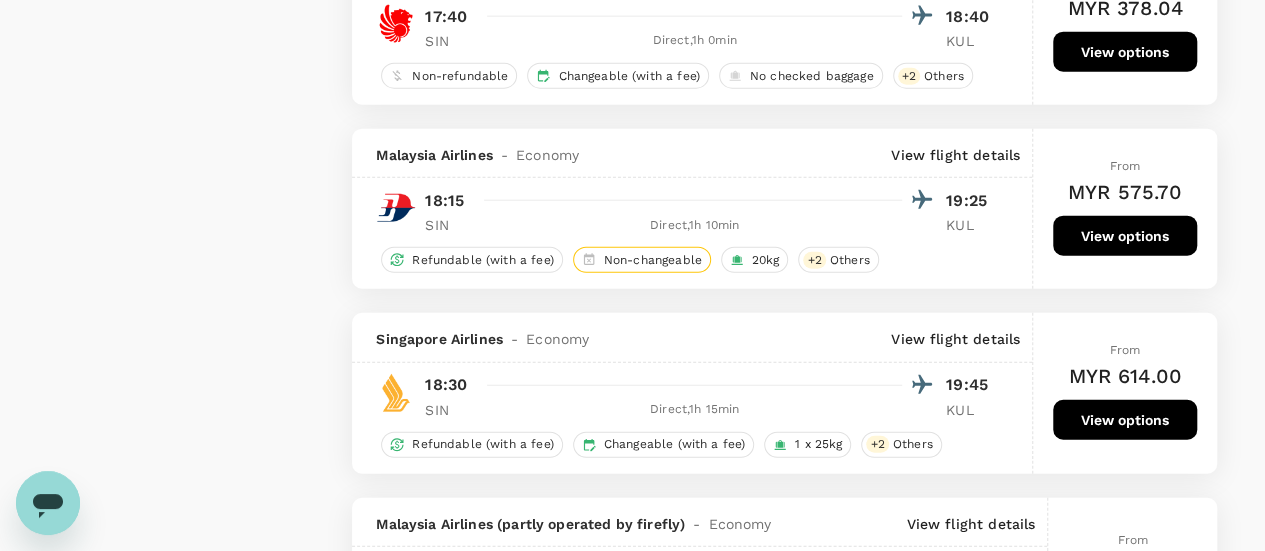 scroll, scrollTop: 2300, scrollLeft: 0, axis: vertical 